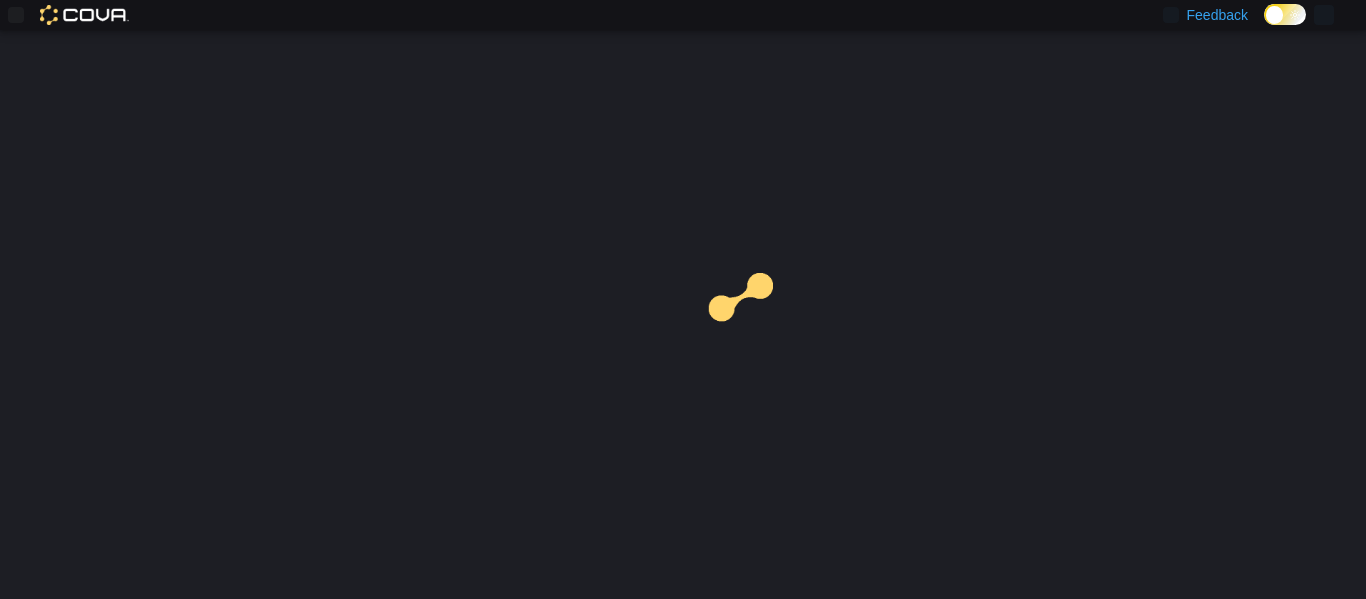 scroll, scrollTop: 0, scrollLeft: 0, axis: both 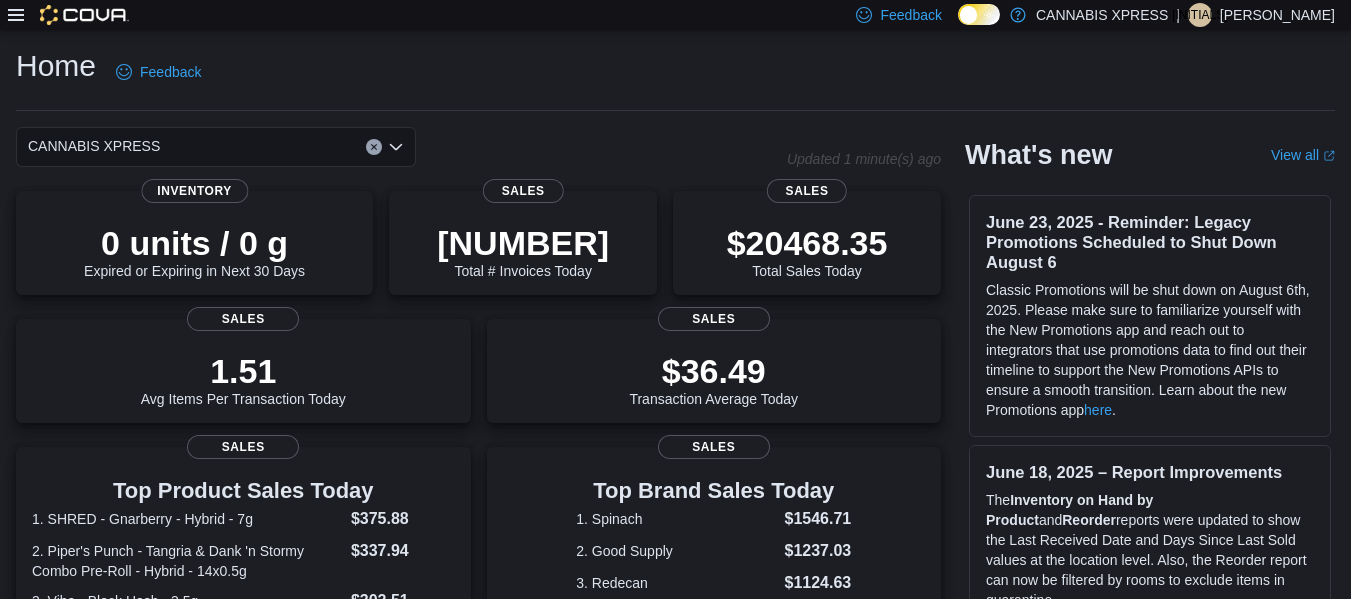 click at bounding box center (16, 15) 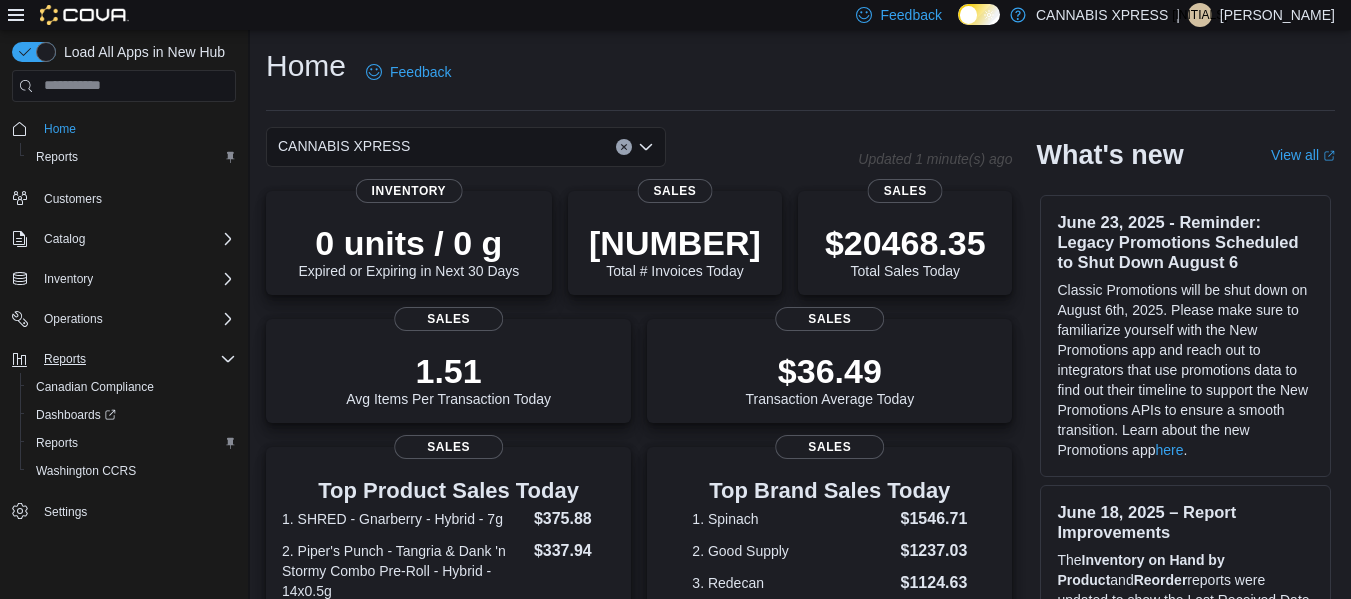 click on "Reports" at bounding box center [136, 359] 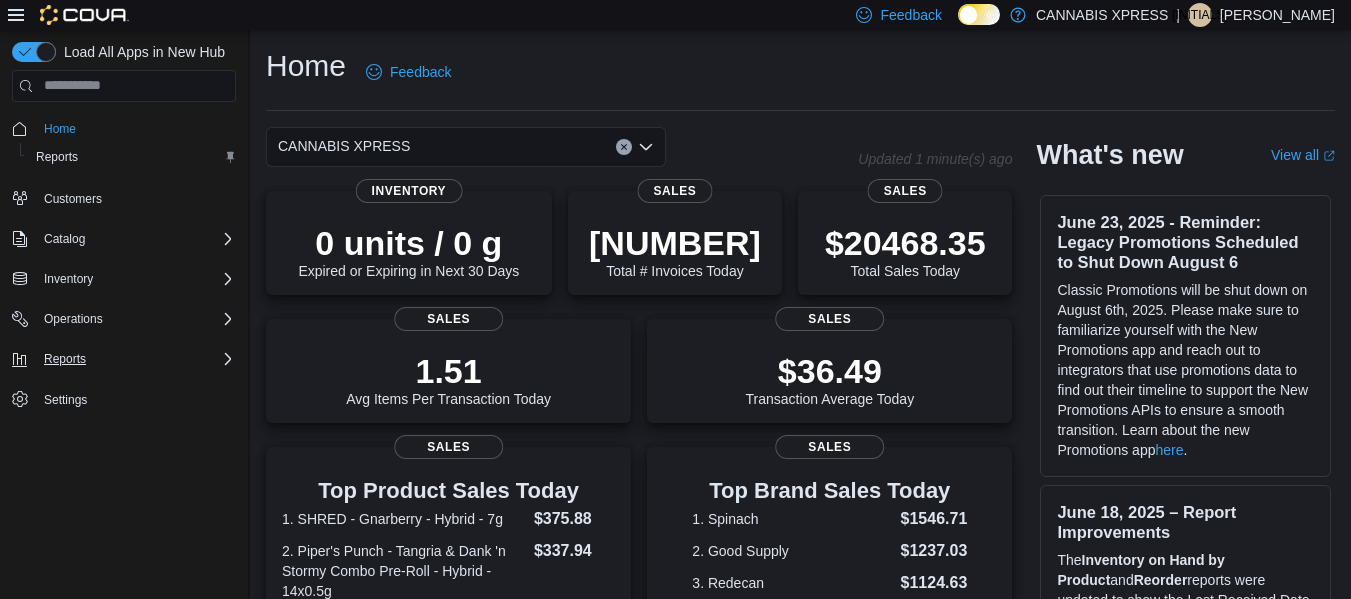 click on "Reports" at bounding box center [132, 157] 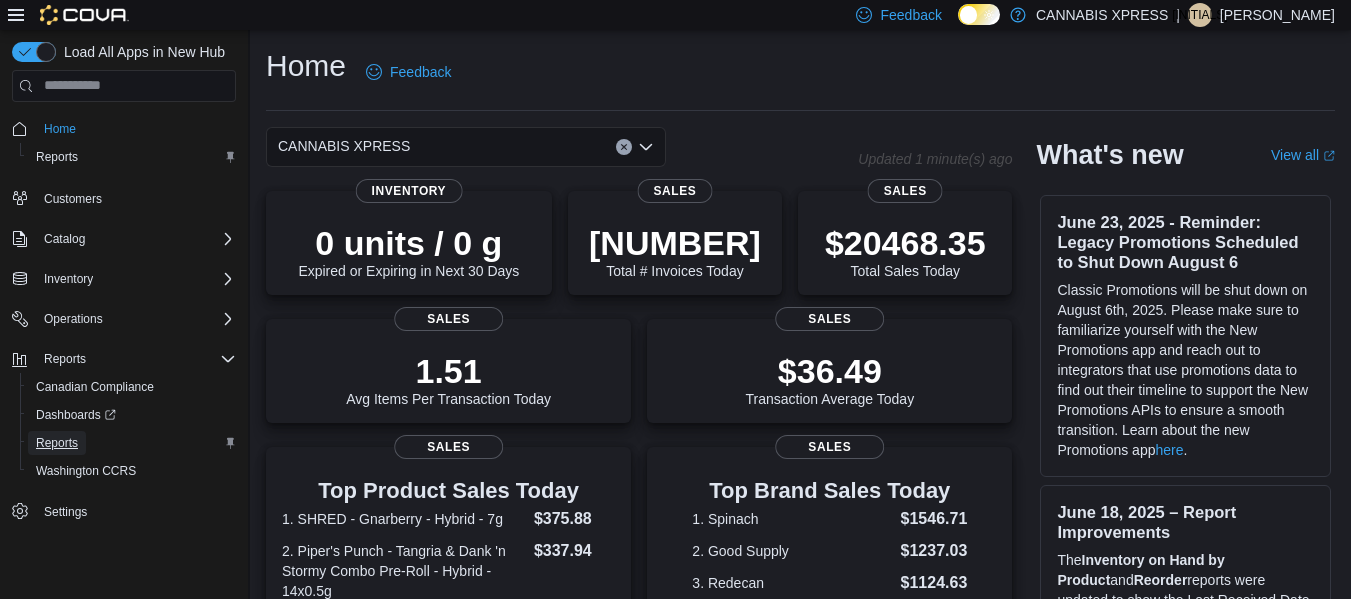 click on "Reports" at bounding box center [57, 157] 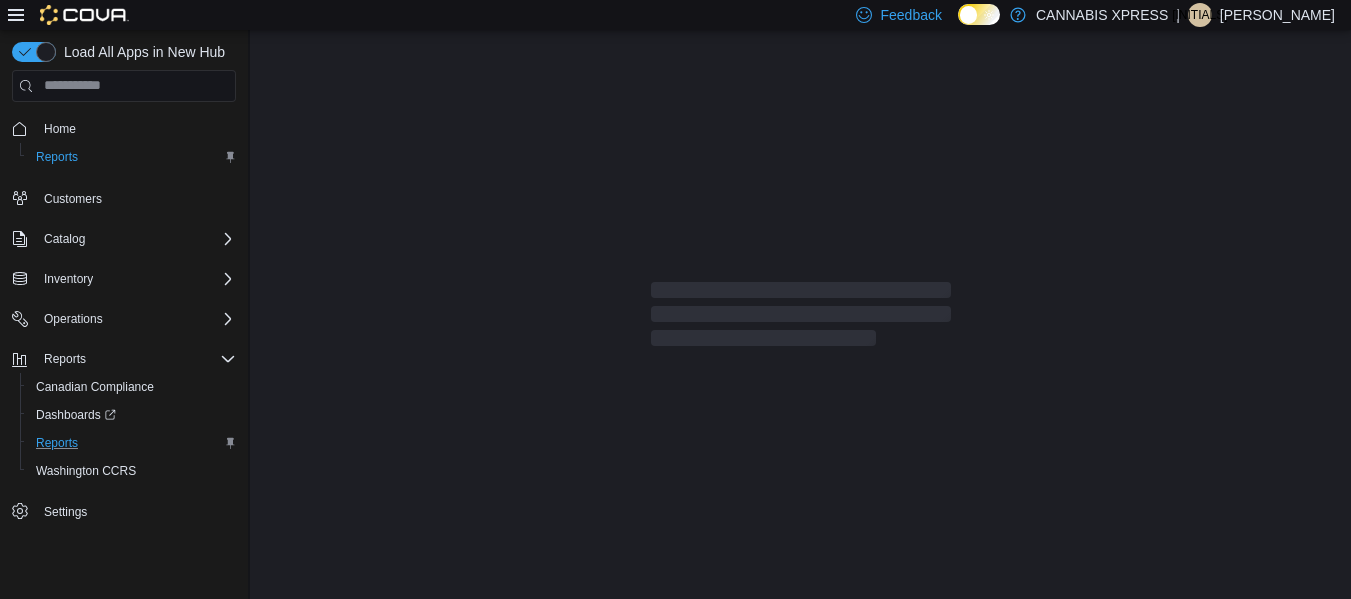 click at bounding box center (16, 15) 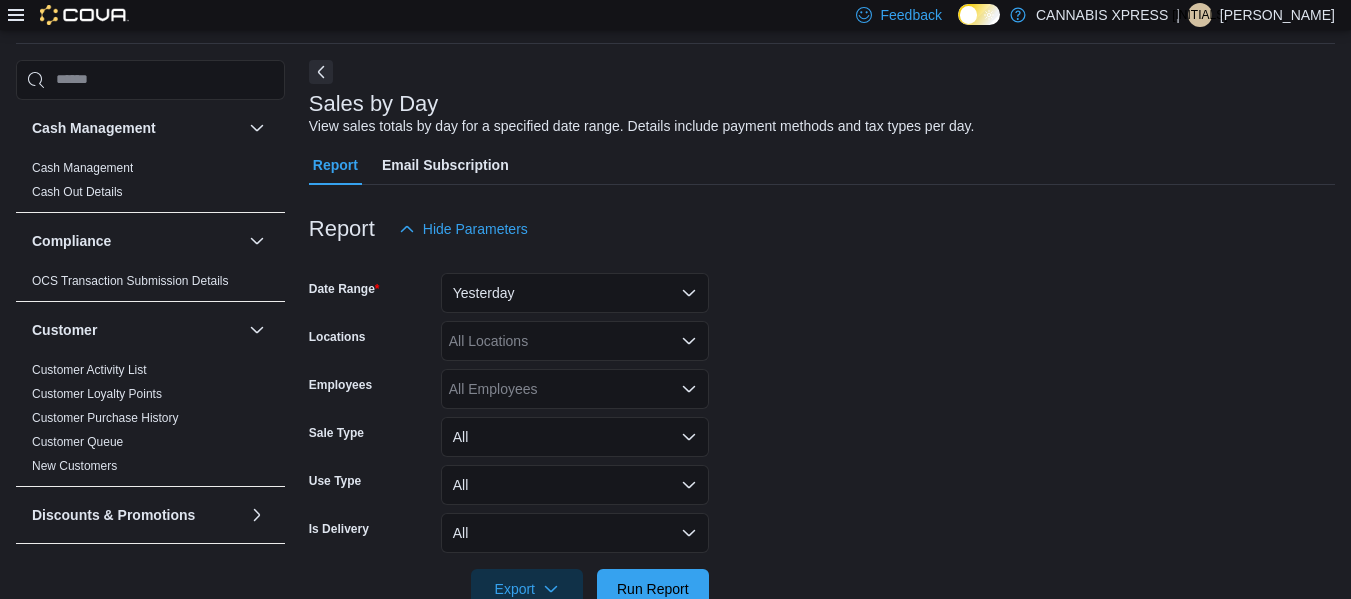 scroll, scrollTop: 117, scrollLeft: 0, axis: vertical 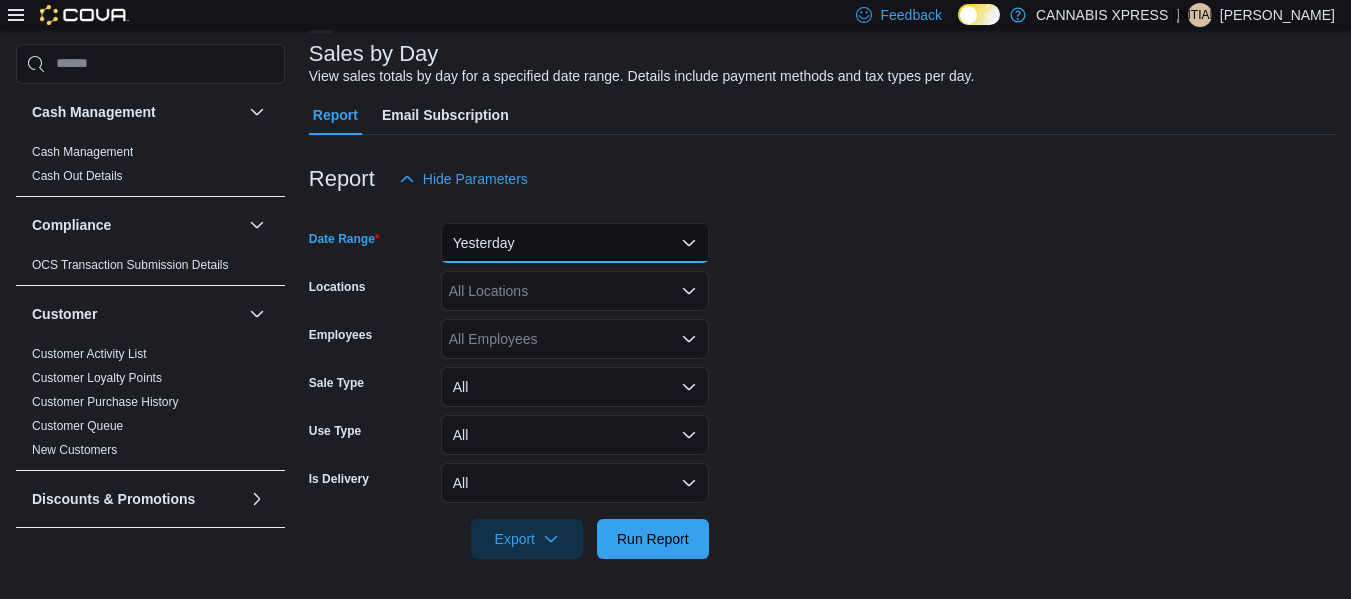 click on "Yesterday" at bounding box center [575, 243] 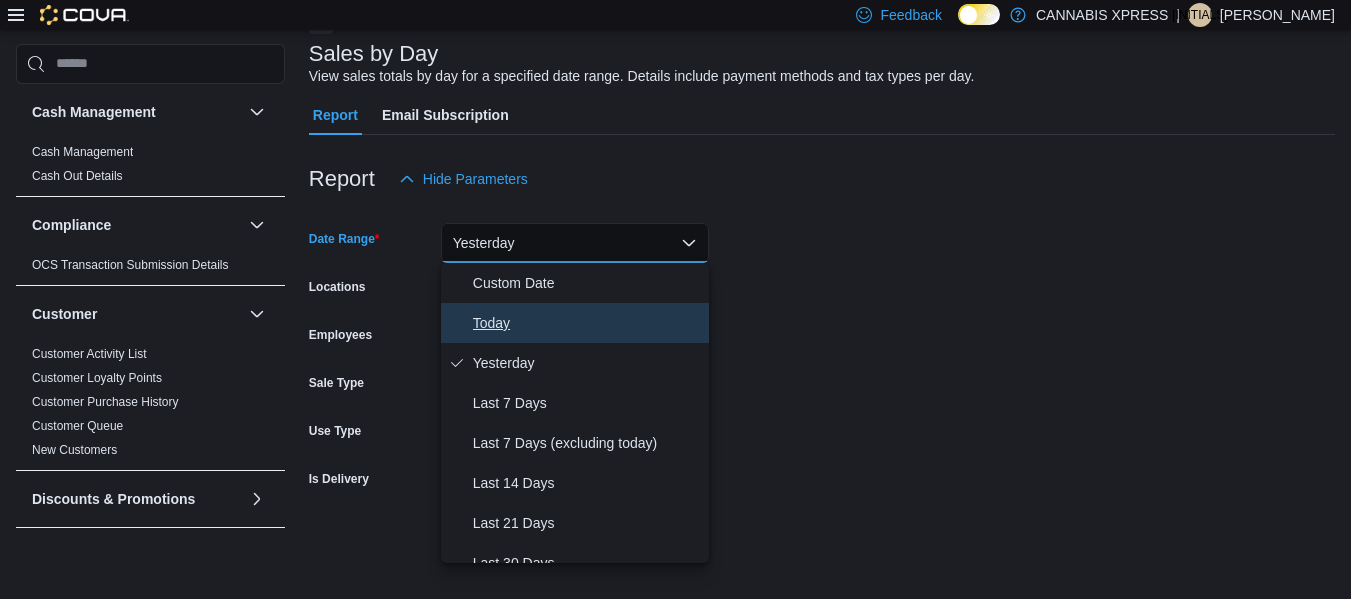 click on "Today" at bounding box center (587, 323) 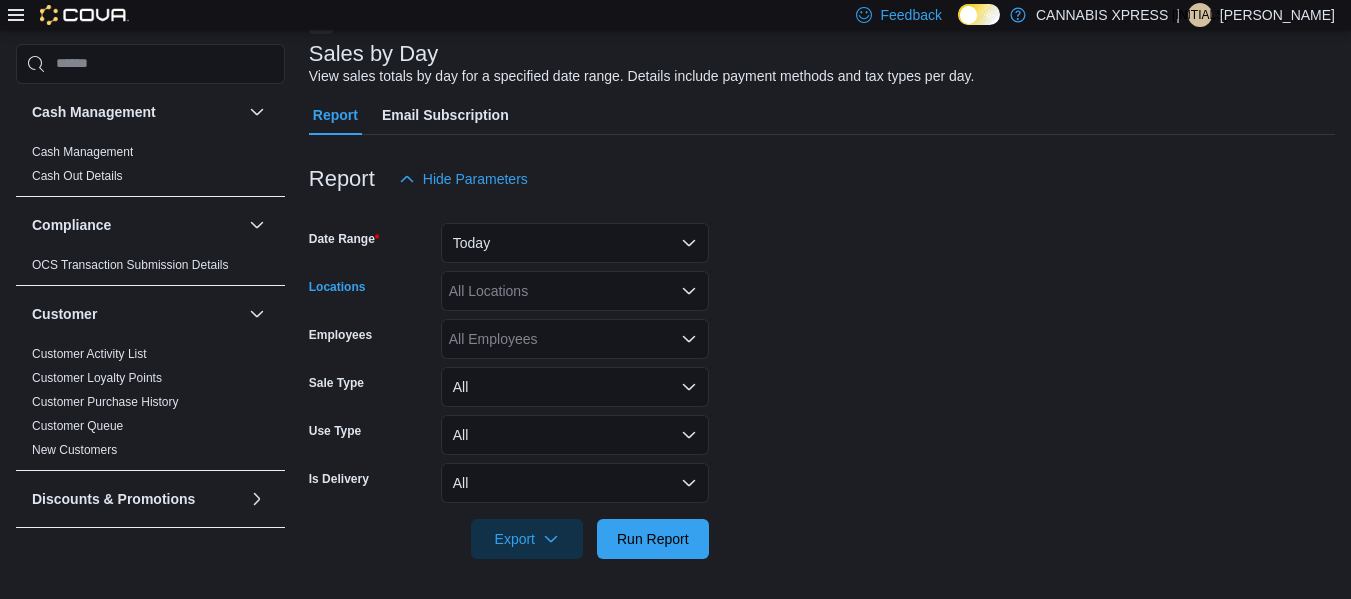 click at bounding box center (689, 291) 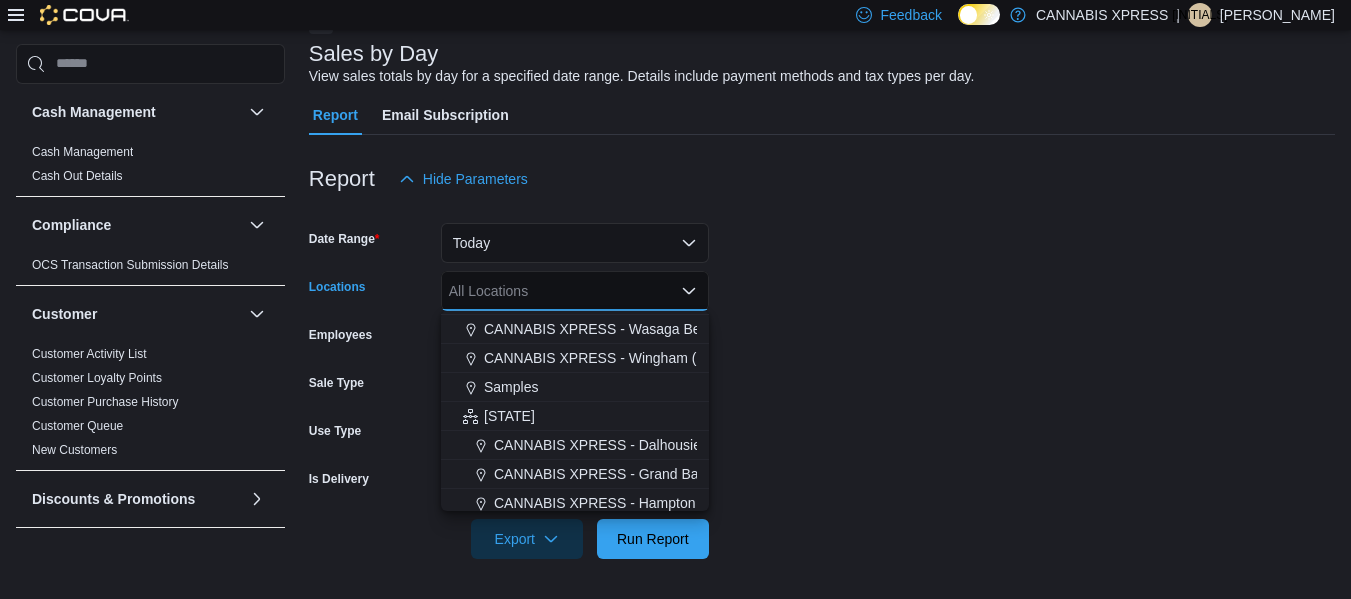 scroll, scrollTop: 338, scrollLeft: 0, axis: vertical 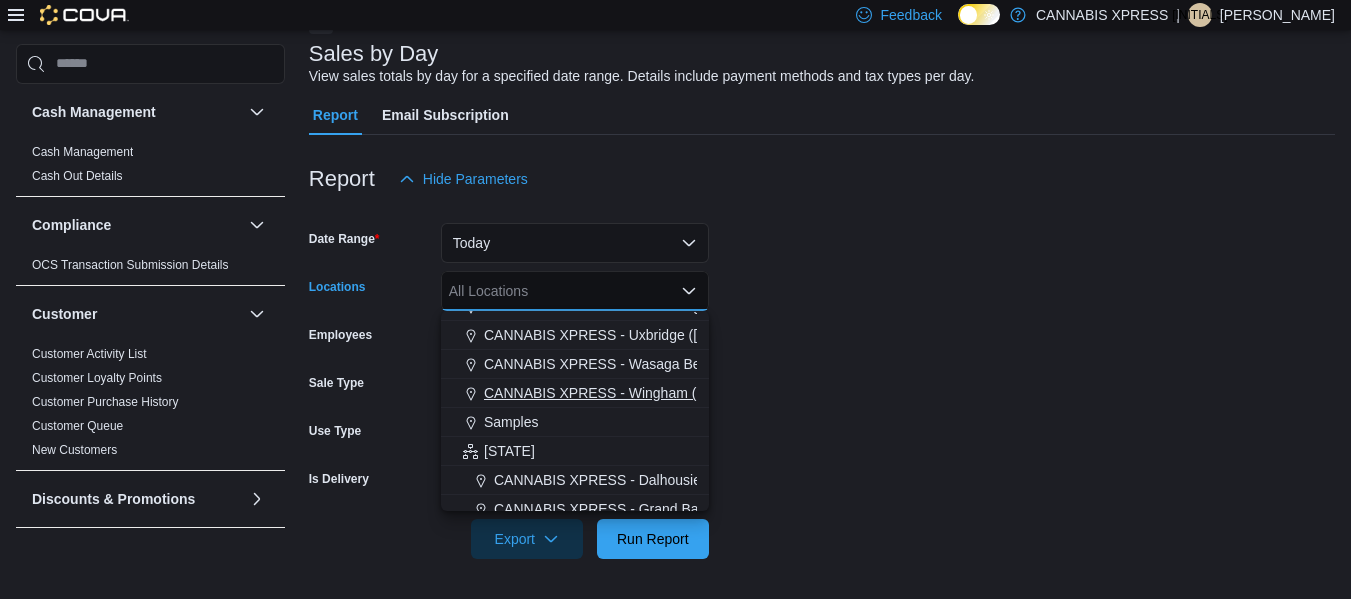 click on "CANNABIS XPRESS - Wingham ([STREET_NAME])" at bounding box center (648, 393) 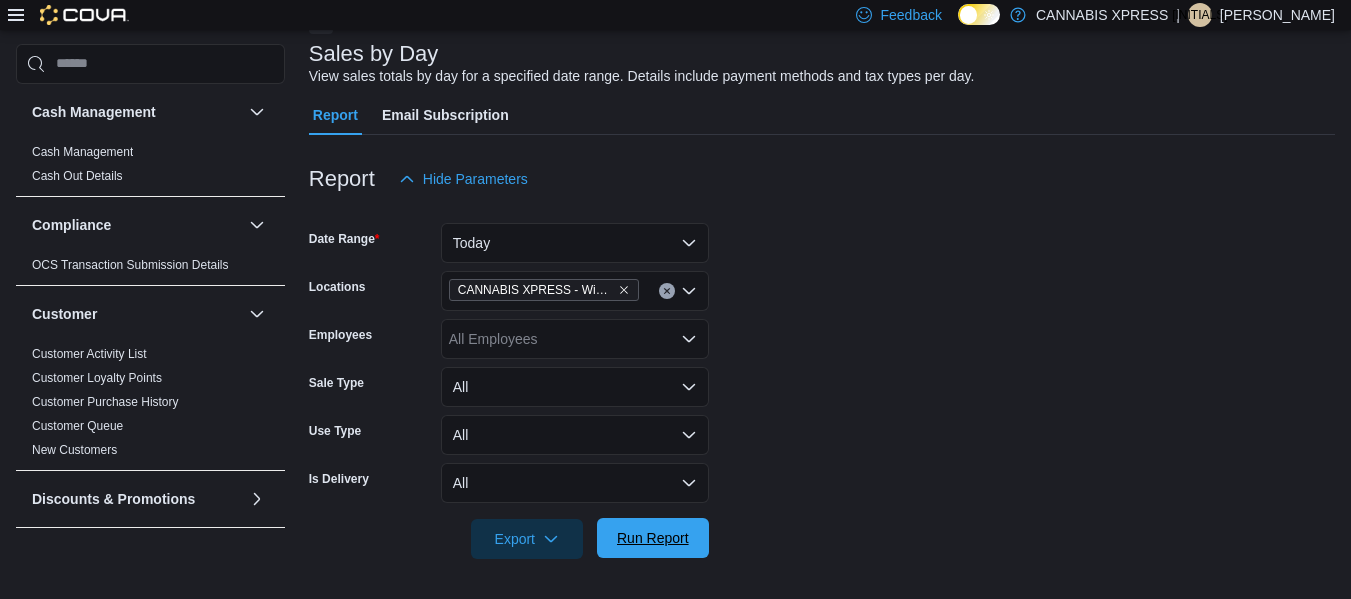 click on "Run Report" at bounding box center (653, 538) 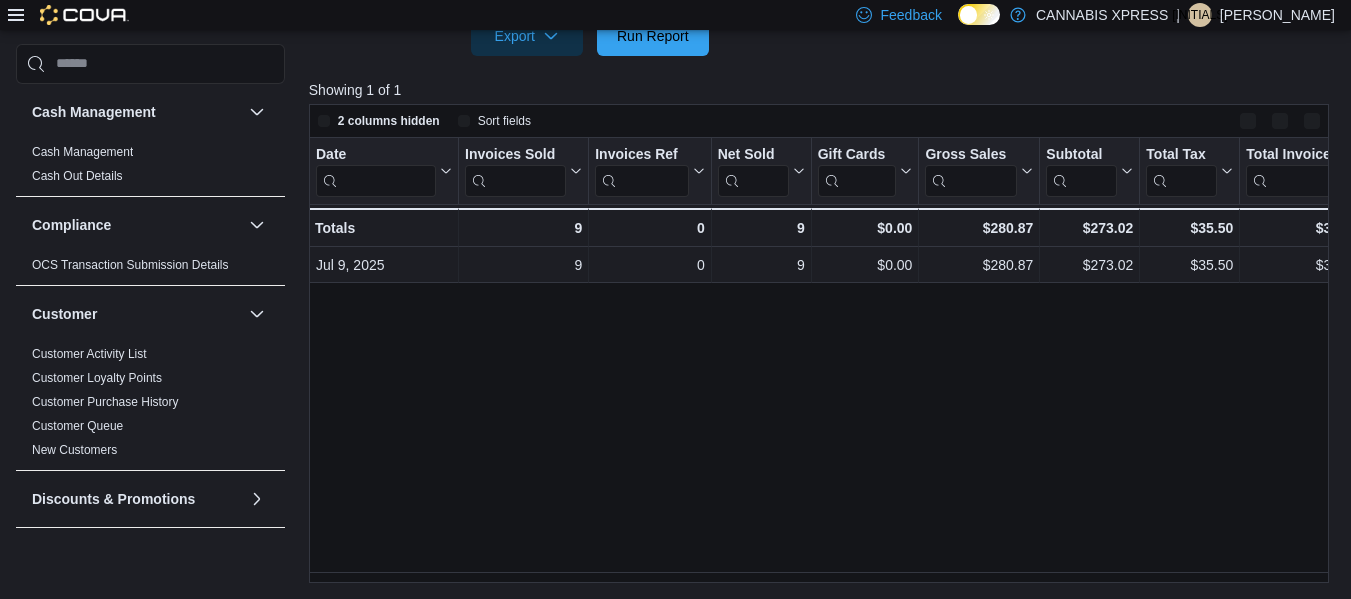 scroll, scrollTop: 620, scrollLeft: 0, axis: vertical 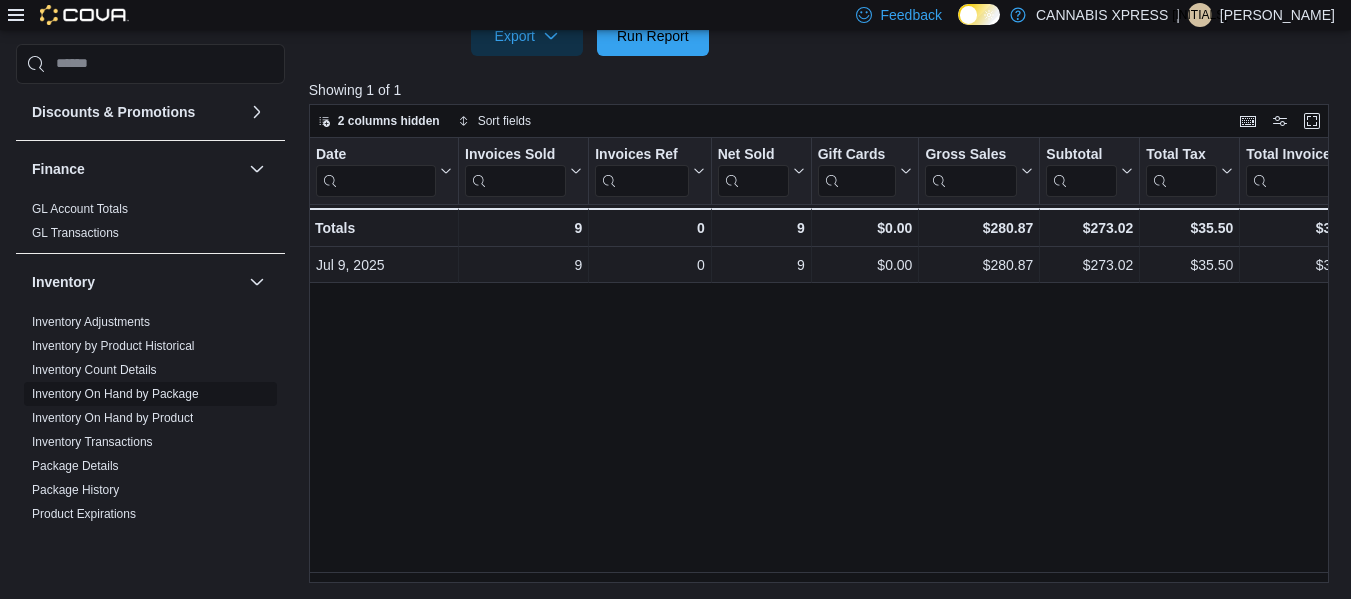 click on "Inventory On Hand by Package" at bounding box center [115, 394] 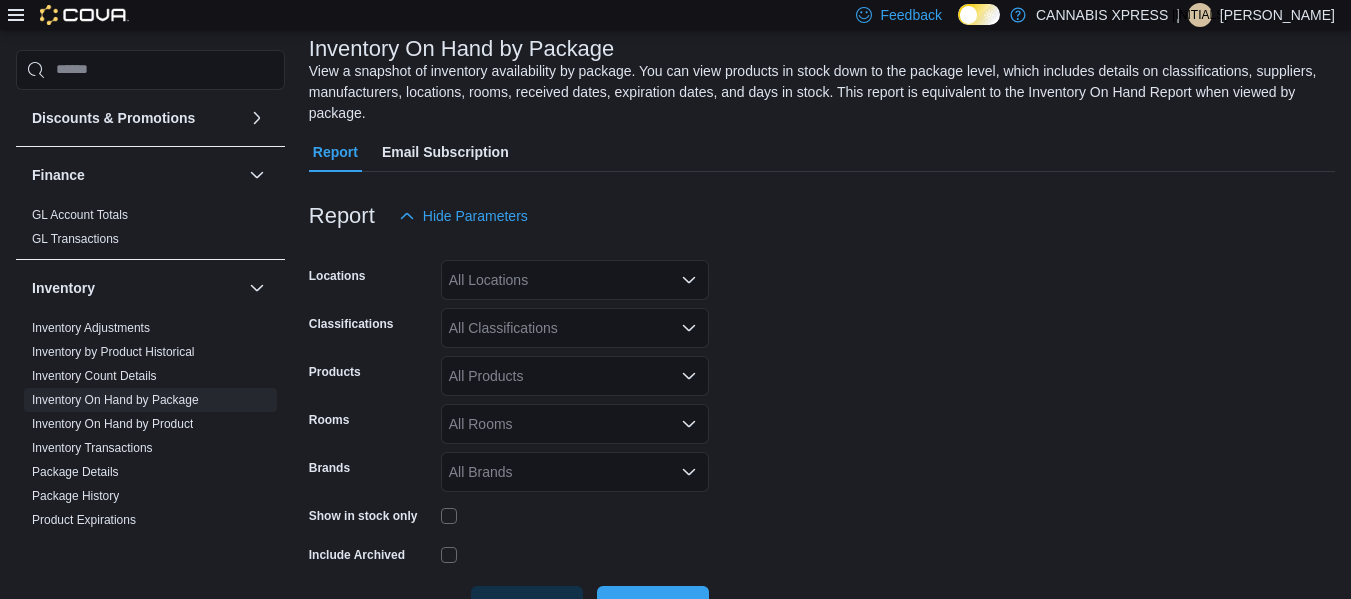 scroll, scrollTop: 88, scrollLeft: 0, axis: vertical 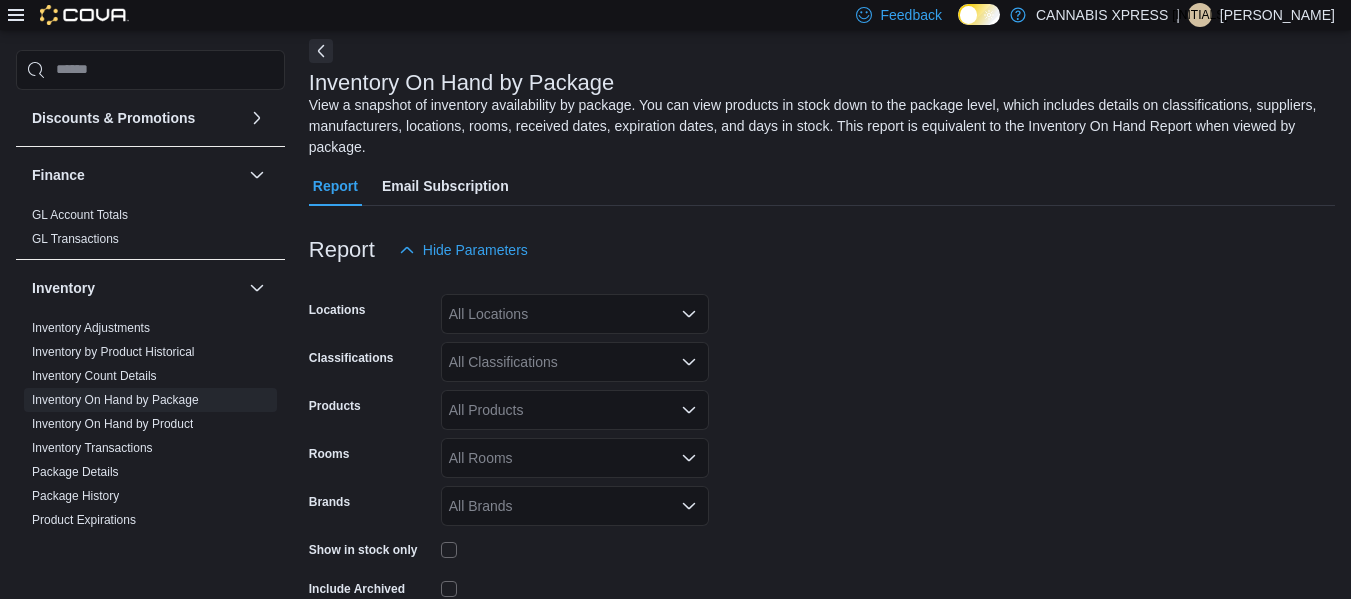 click at bounding box center [689, 314] 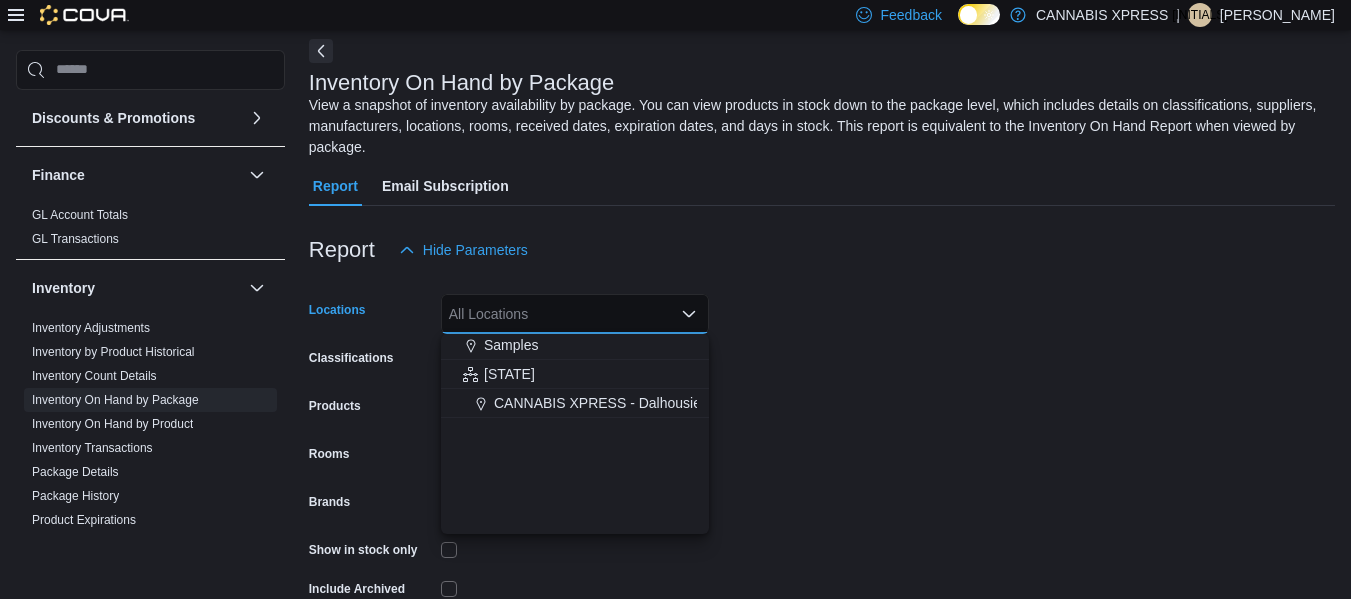 scroll, scrollTop: 338, scrollLeft: 0, axis: vertical 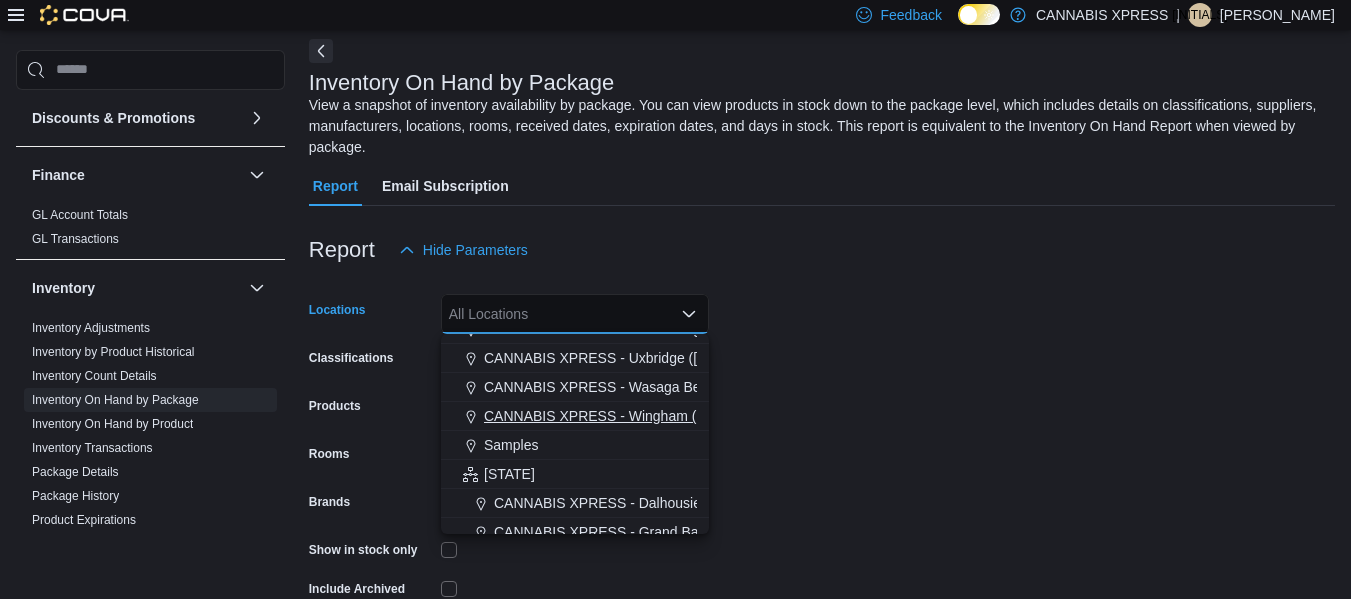 click on "CANNABIS XPRESS - Wingham ([STREET_NAME])" at bounding box center (648, 416) 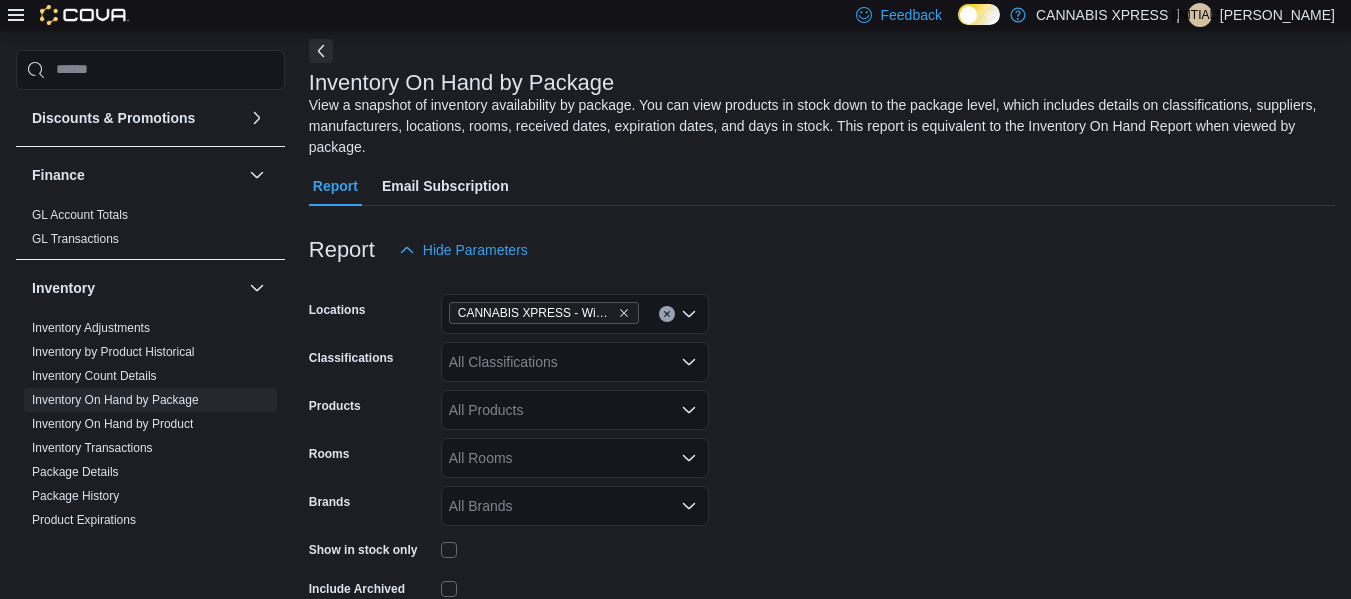 drag, startPoint x: 851, startPoint y: 329, endPoint x: 610, endPoint y: 398, distance: 250.68306 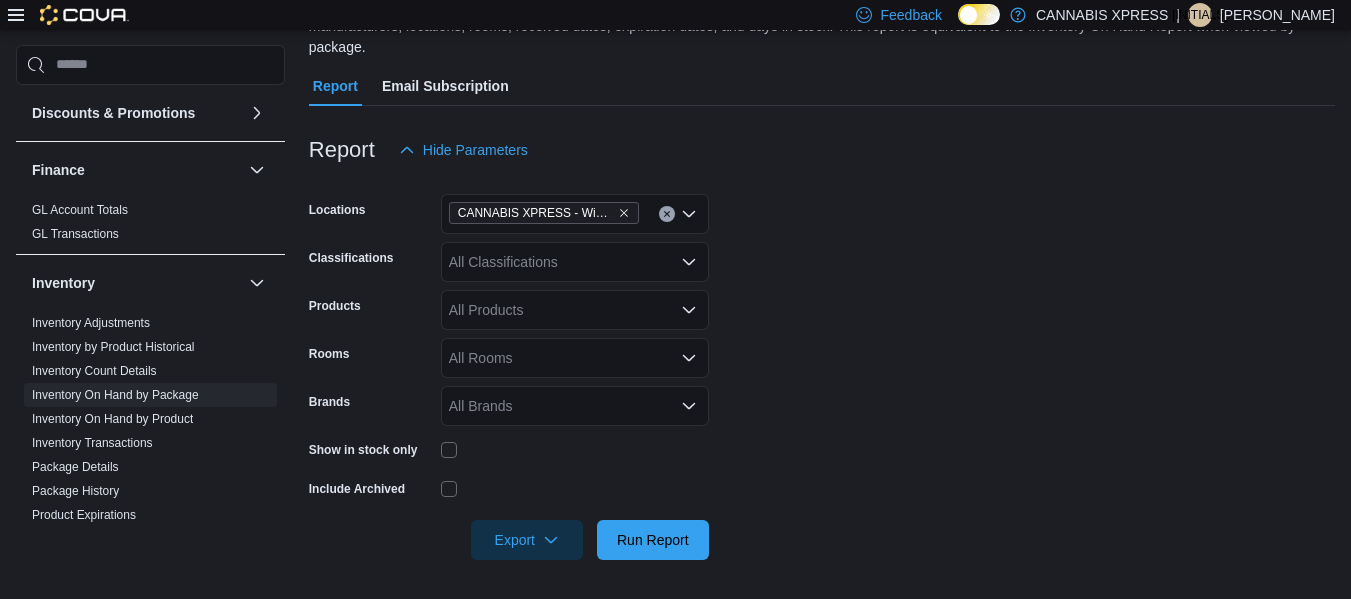 scroll, scrollTop: 189, scrollLeft: 0, axis: vertical 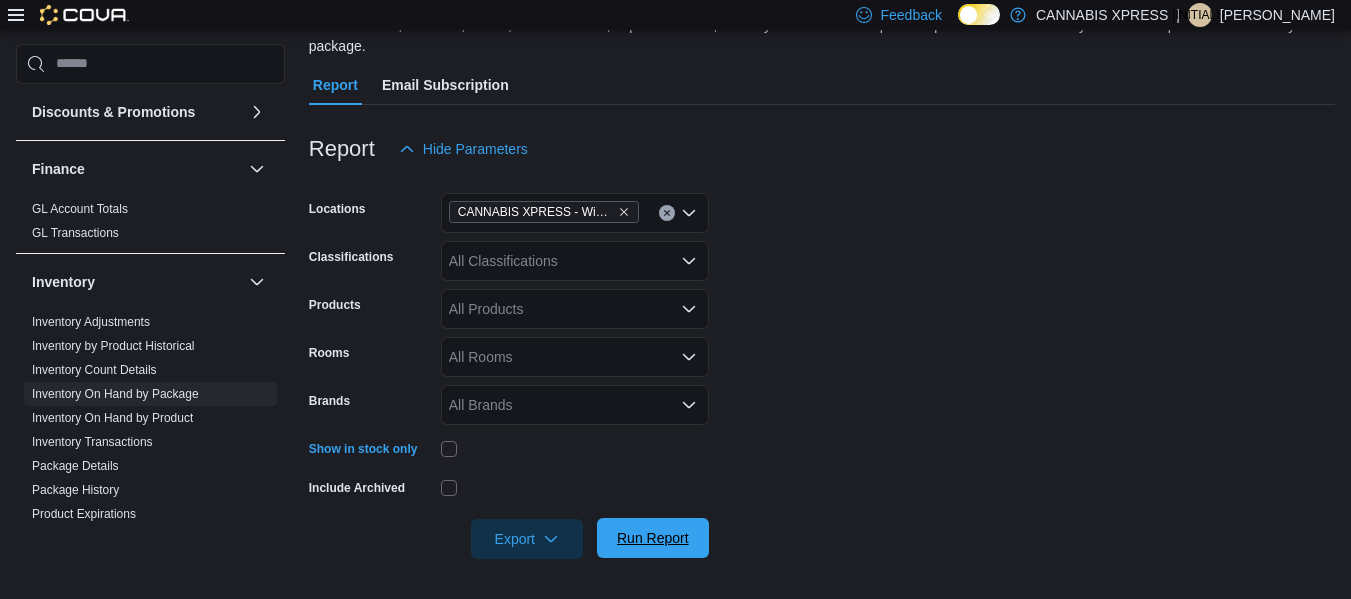 click on "Run Report" at bounding box center (653, 538) 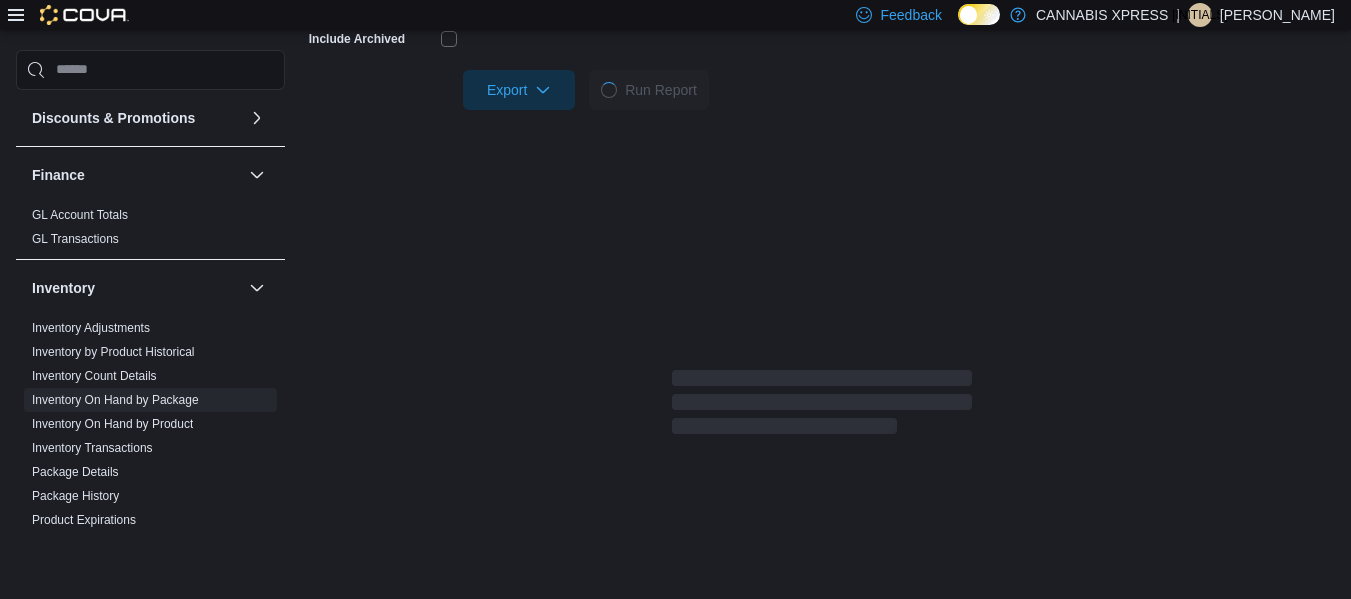 scroll, scrollTop: 532, scrollLeft: 0, axis: vertical 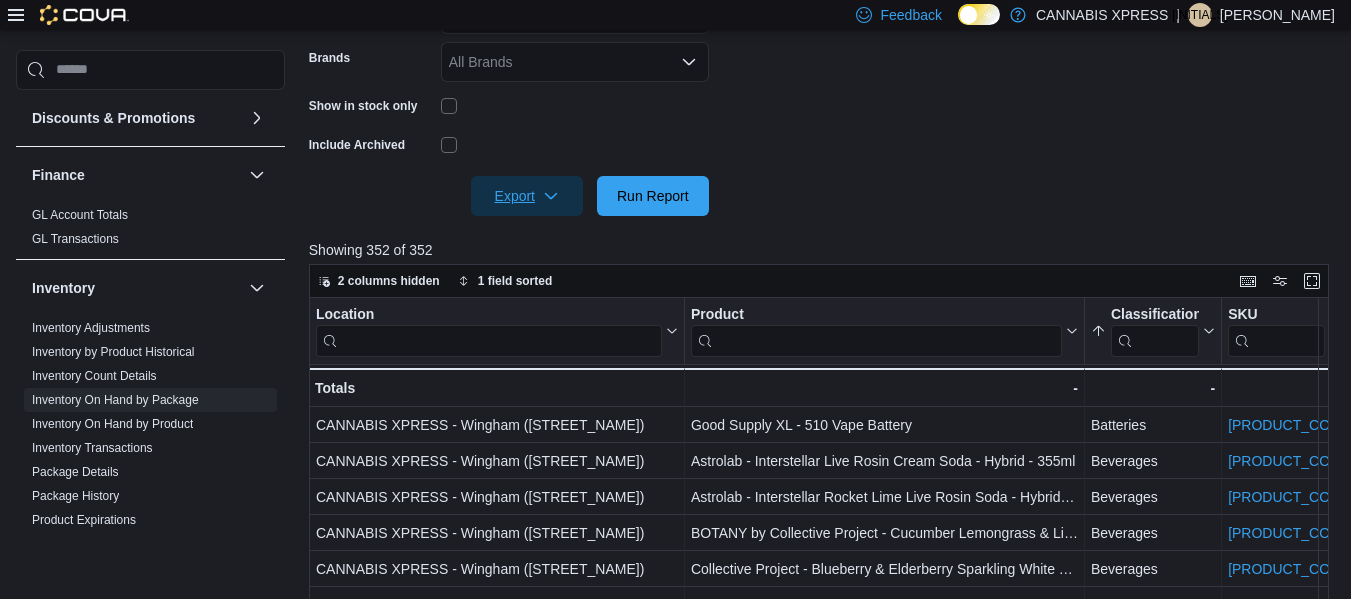 click on "Export" at bounding box center (527, 196) 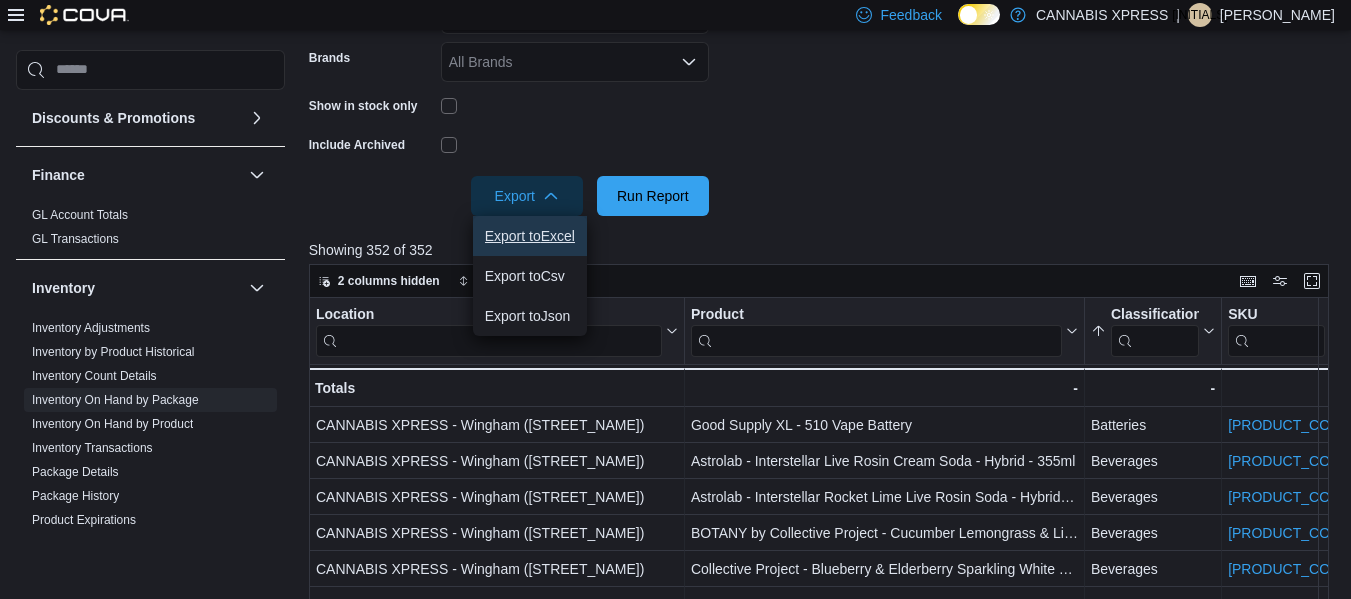 click on "Export to  Excel" at bounding box center (530, 236) 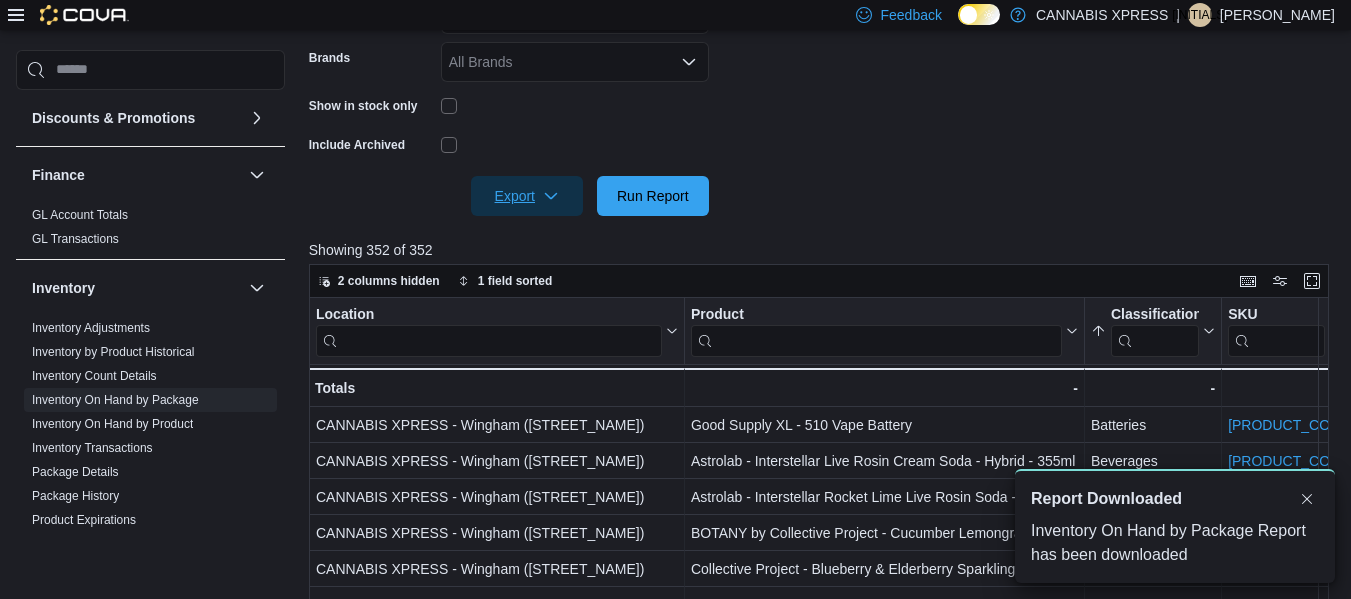 scroll, scrollTop: 0, scrollLeft: 0, axis: both 